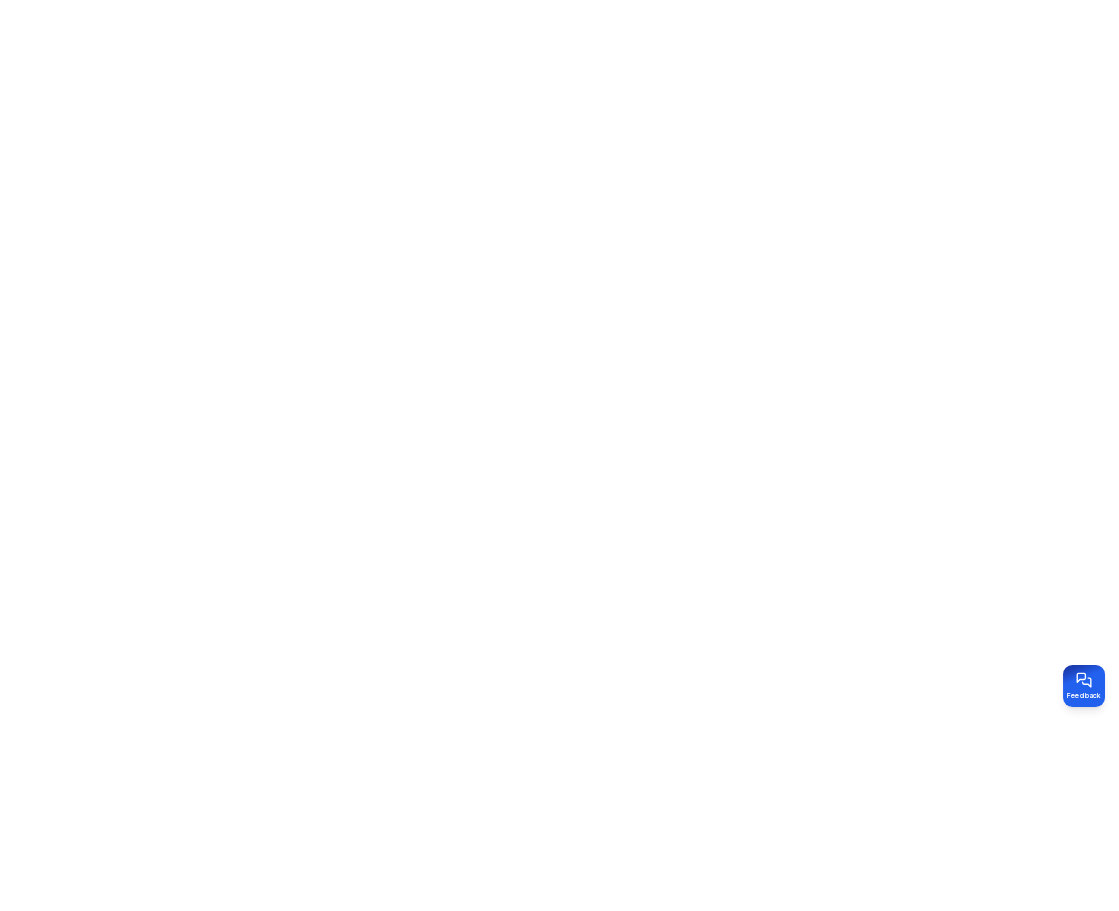 scroll, scrollTop: 0, scrollLeft: 0, axis: both 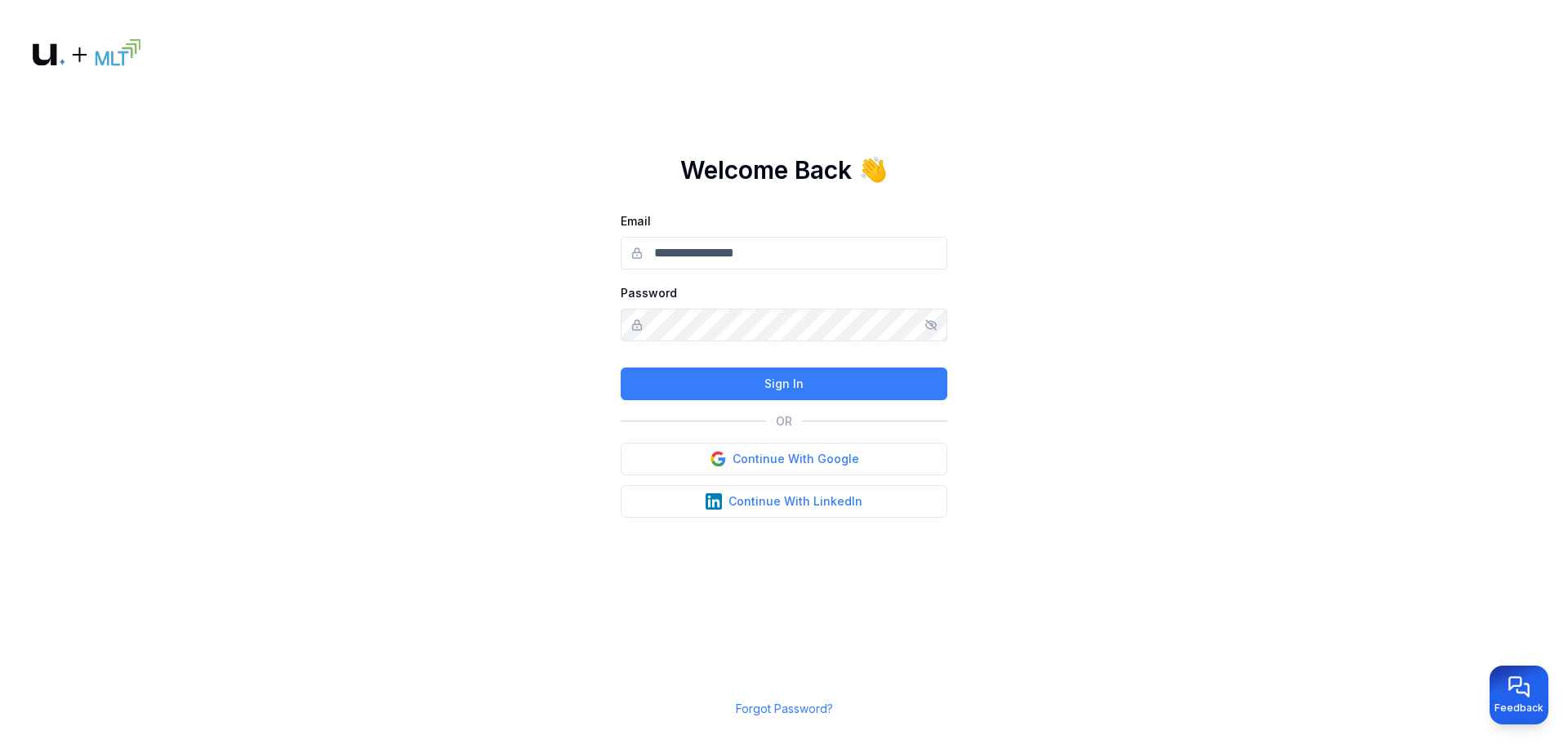 click on "Email" at bounding box center (784, 253) 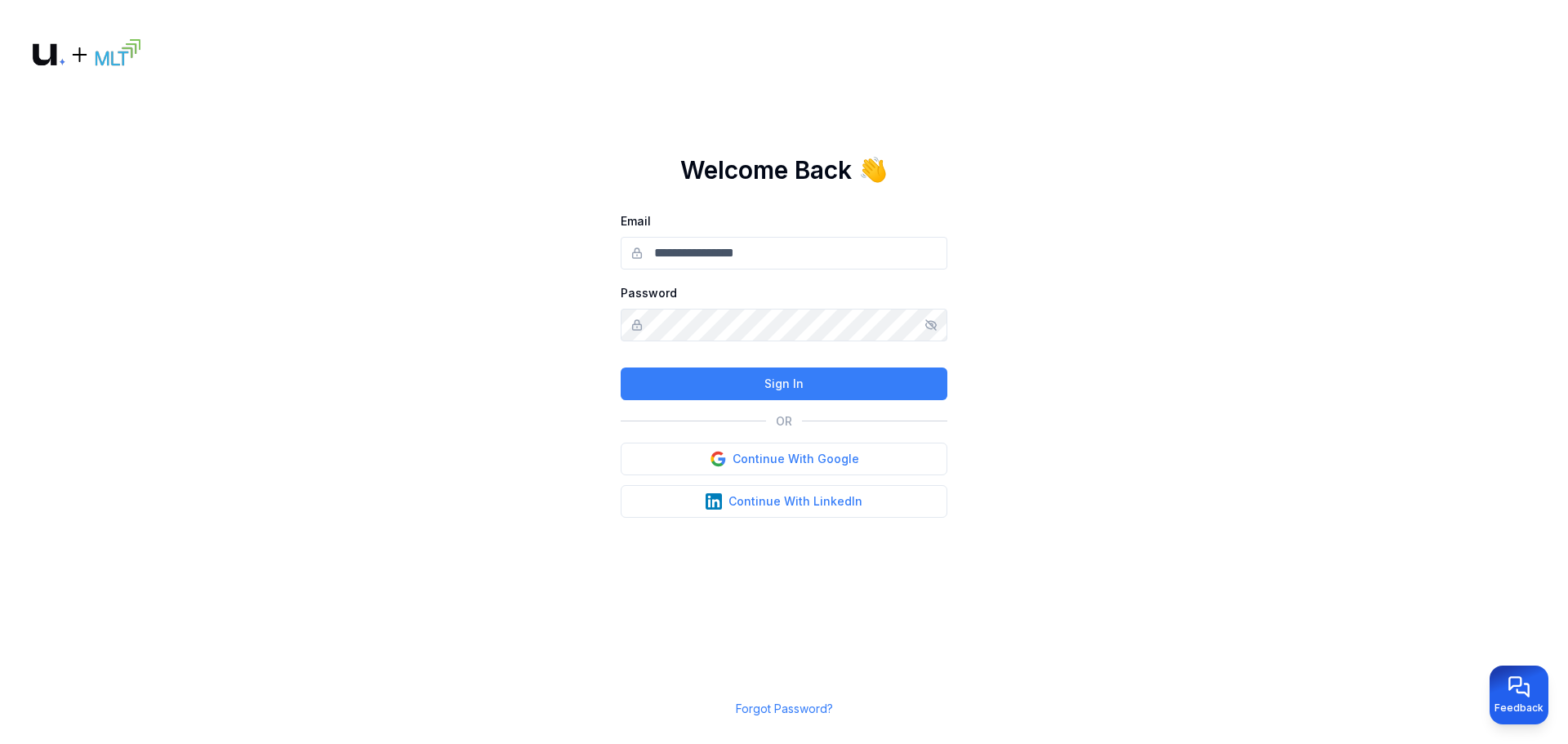 type on "**********" 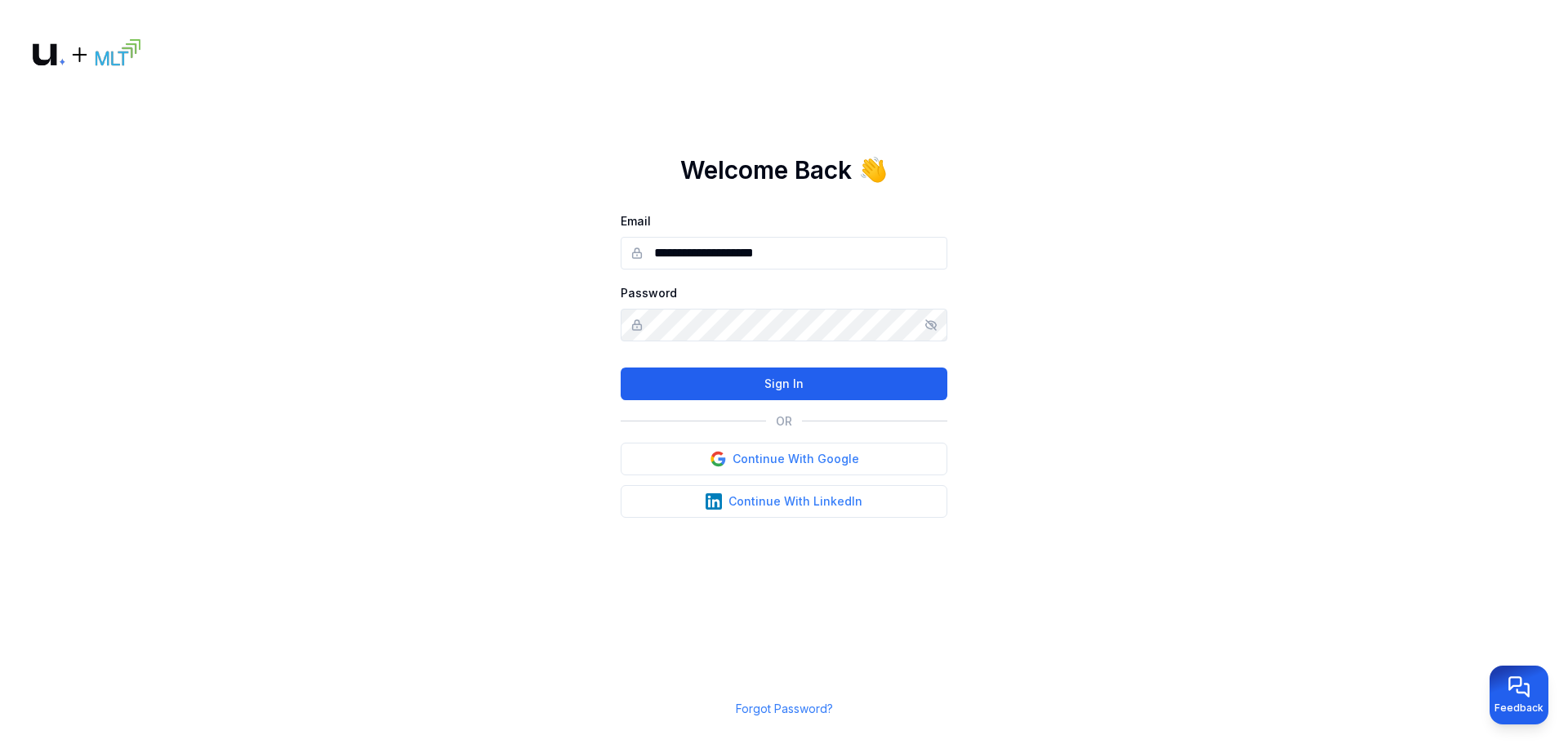 click on "Sign In" at bounding box center [784, 384] 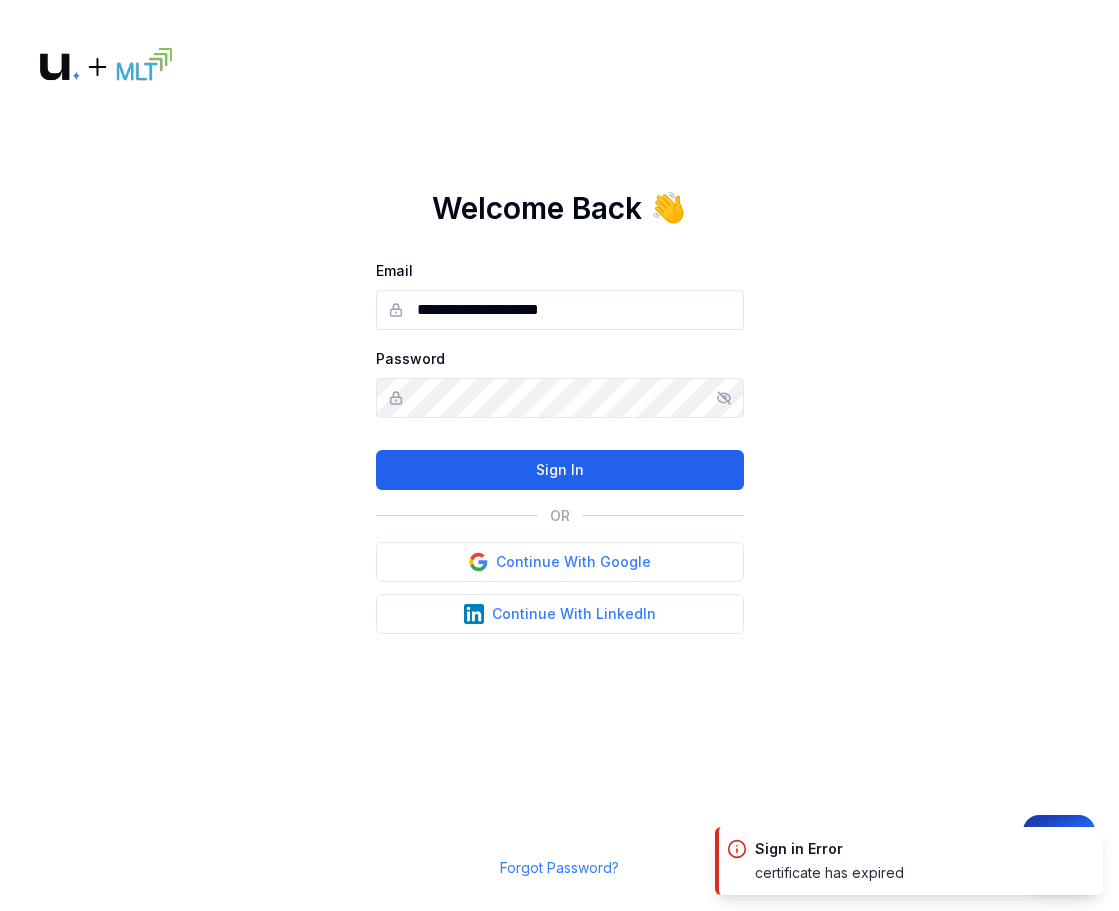 click on "Sign In" at bounding box center (560, 470) 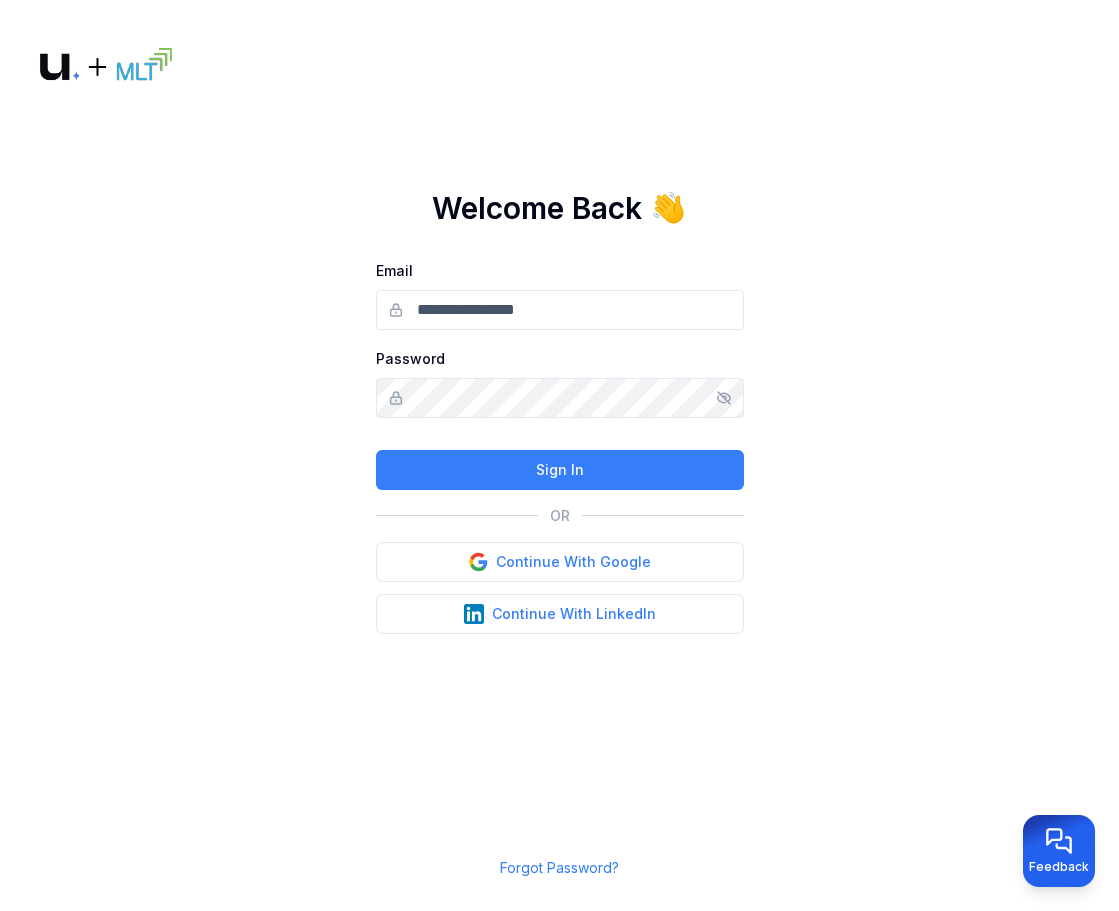 scroll, scrollTop: 0, scrollLeft: 0, axis: both 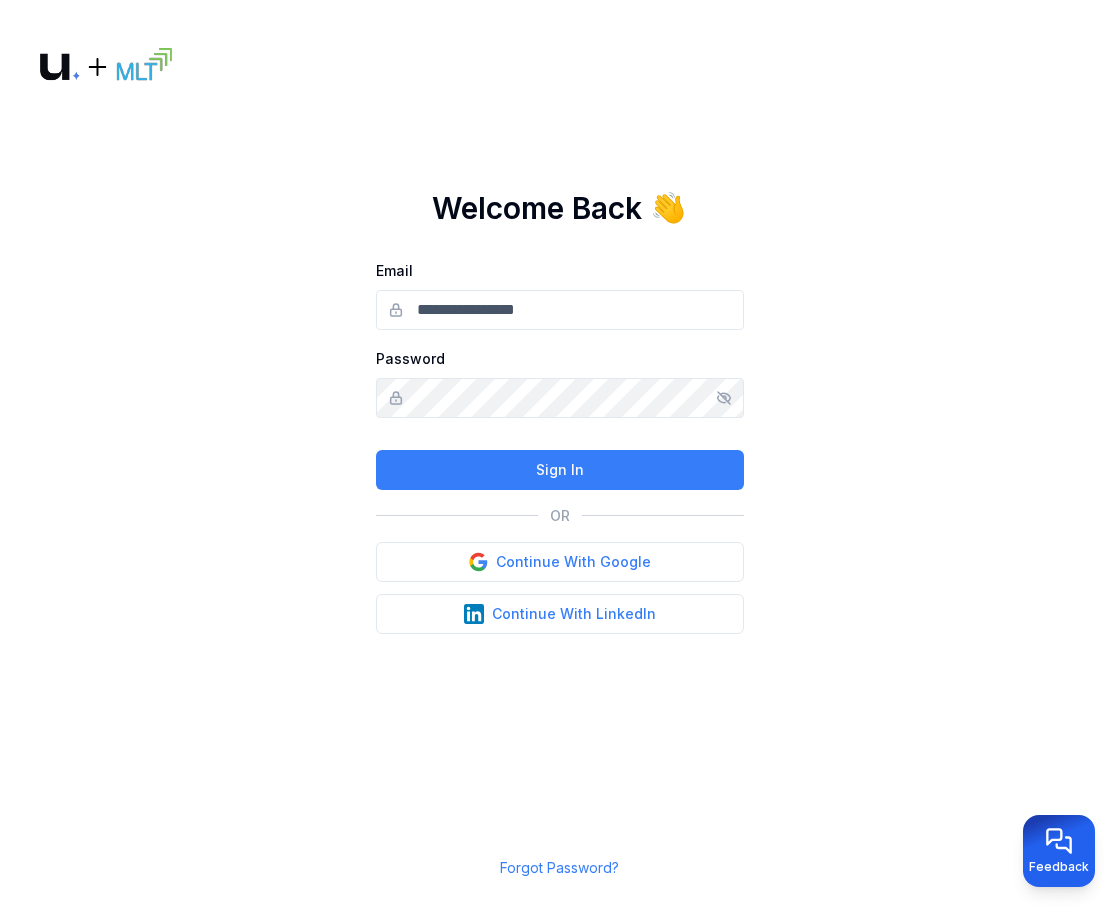 click on "Email" at bounding box center (560, 310) 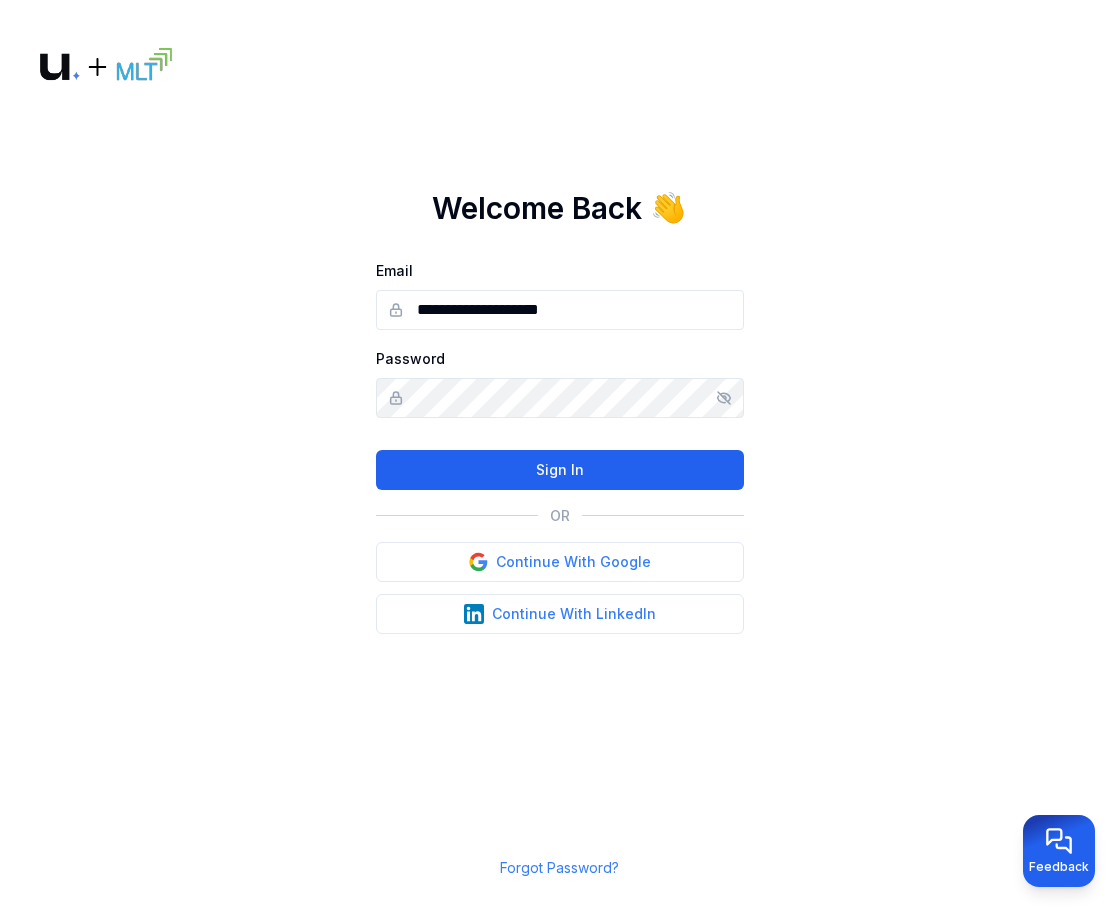 click on "Sign In" at bounding box center [560, 470] 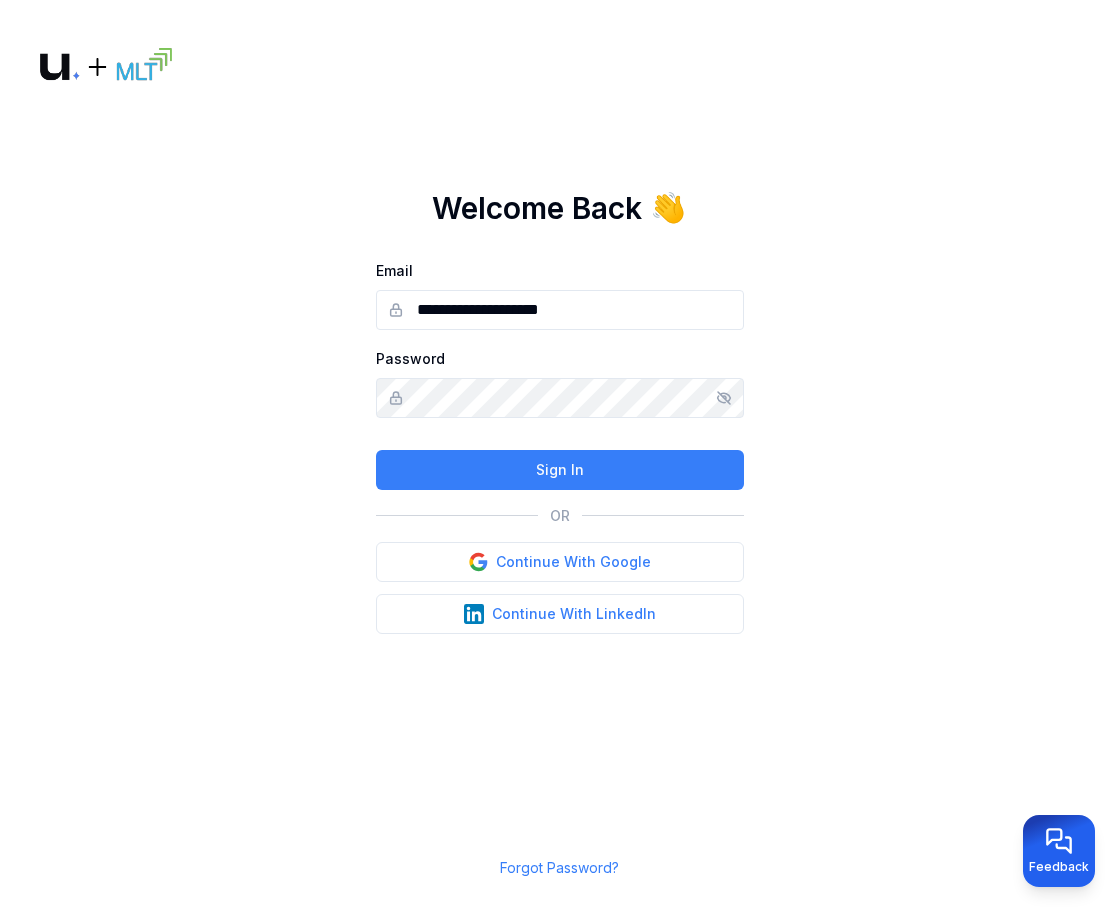 click on "**********" at bounding box center [560, 310] 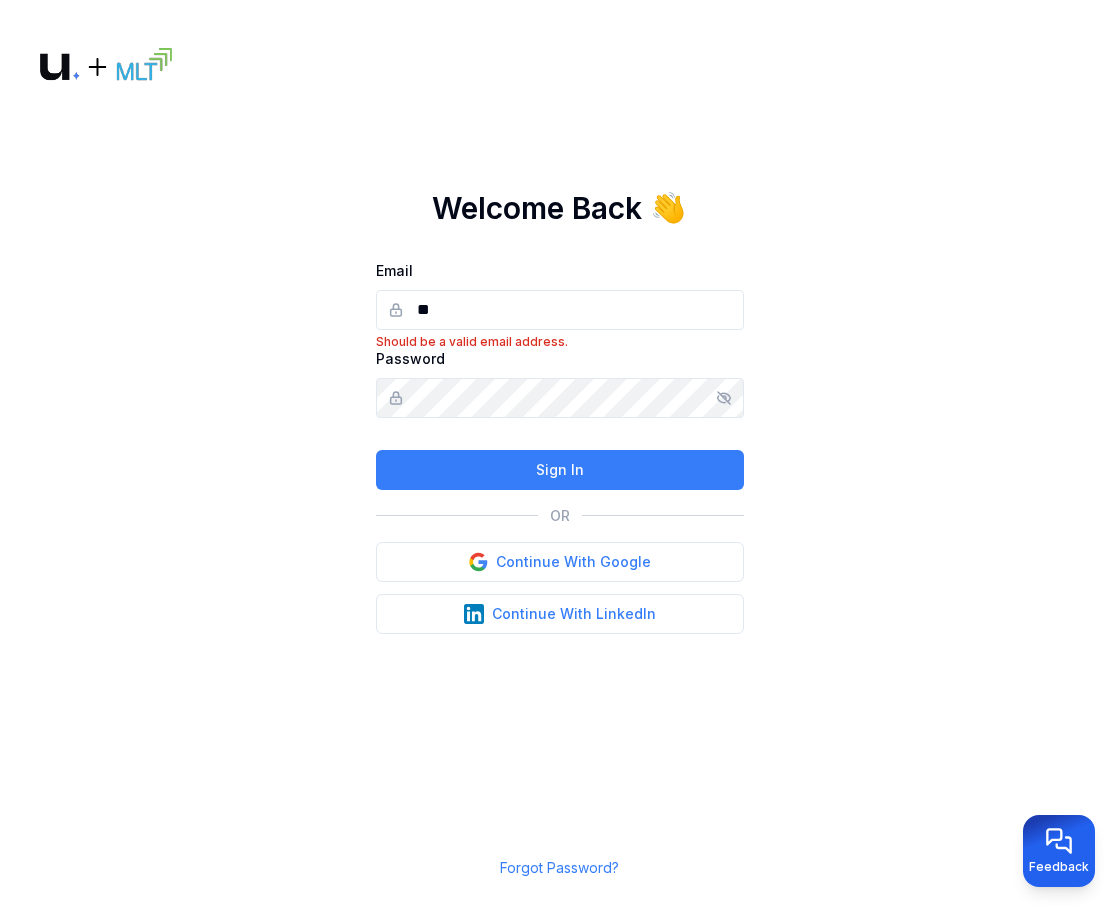 type on "*" 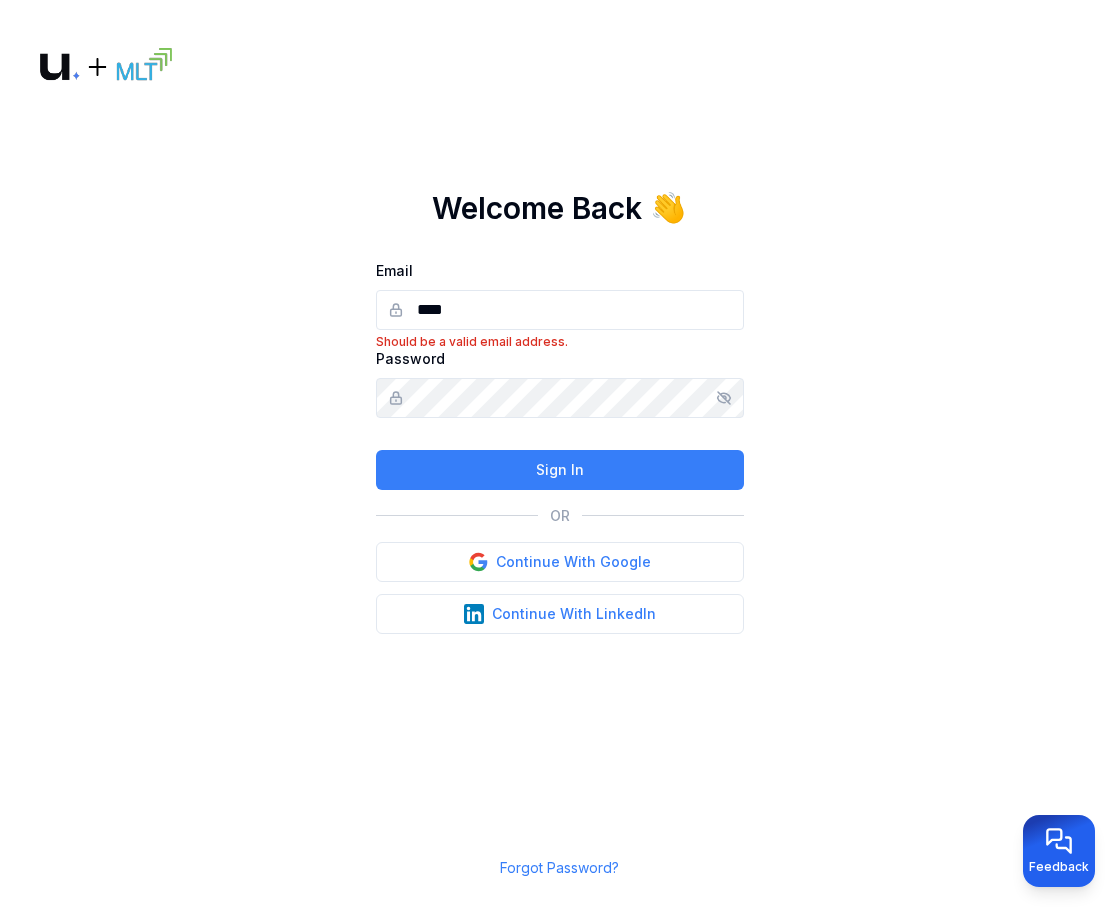 type on "**********" 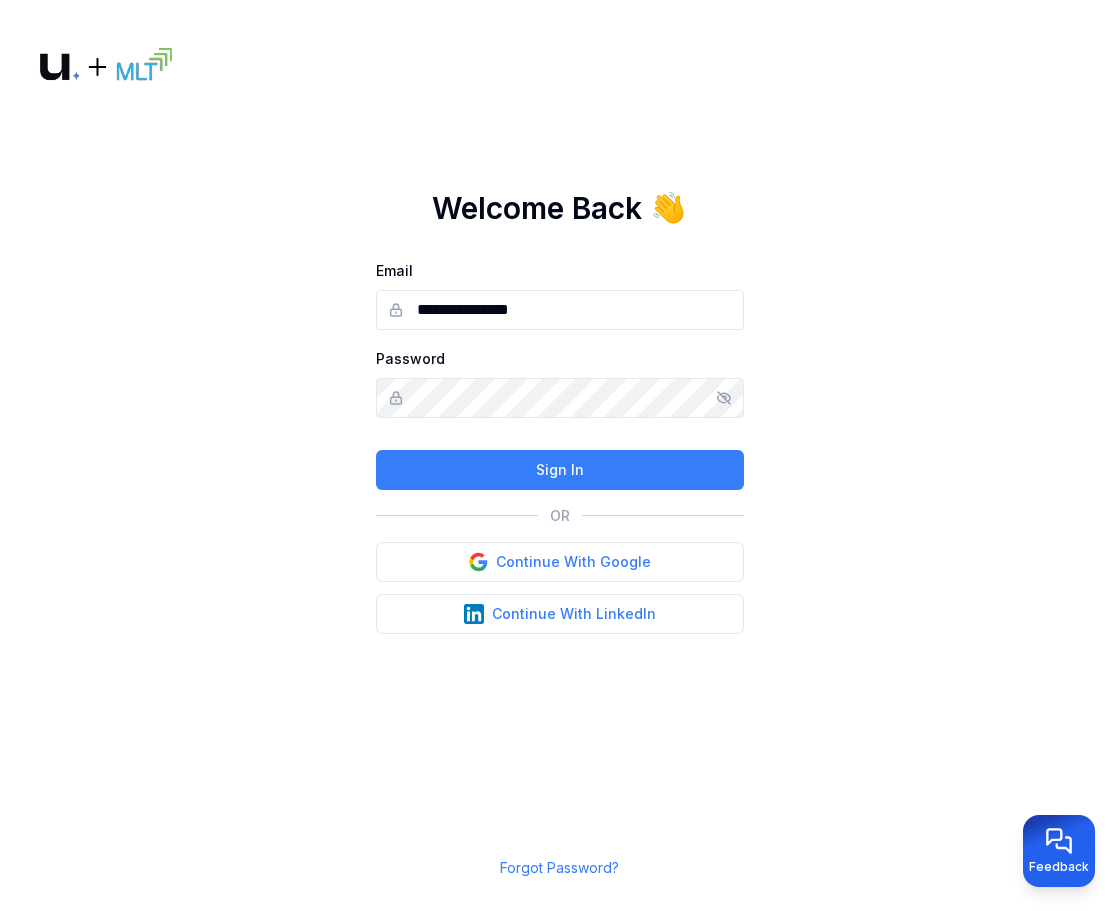 click at bounding box center (560, 398) 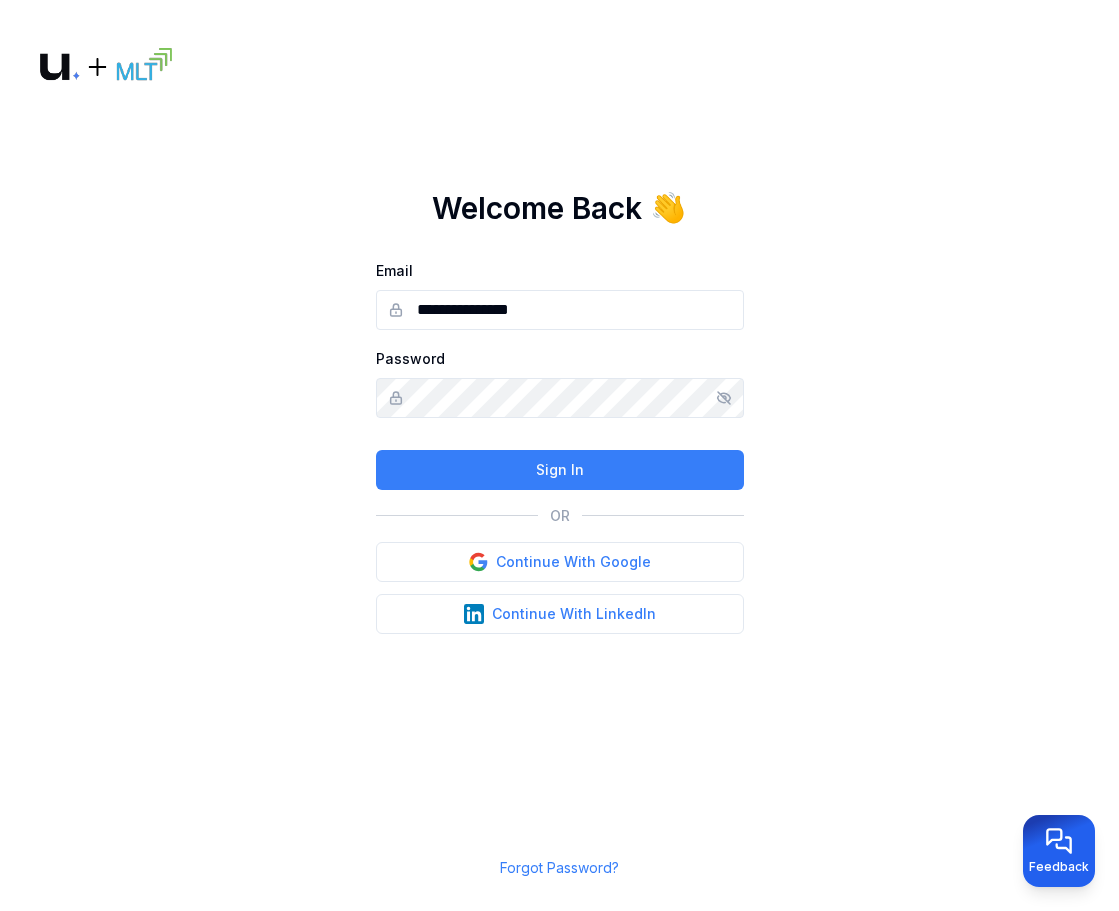 click 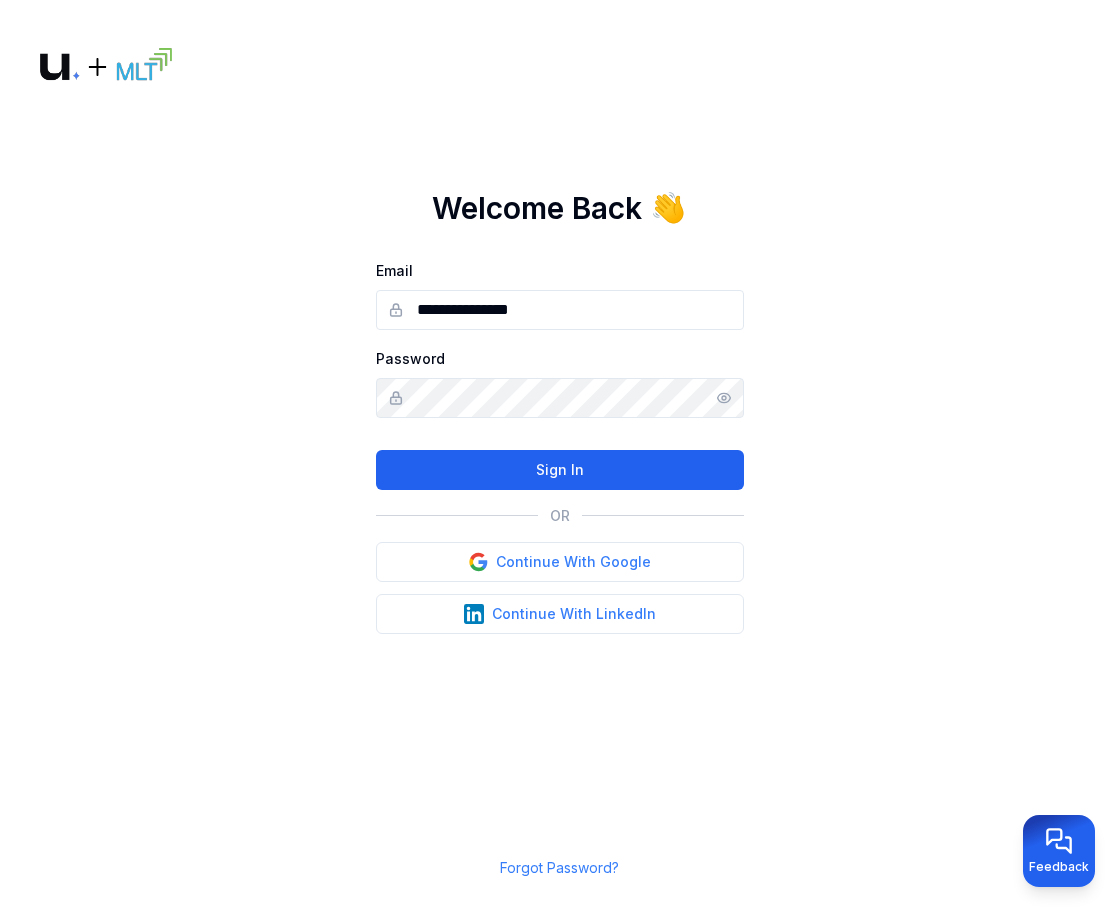 click on "Sign In" at bounding box center (560, 470) 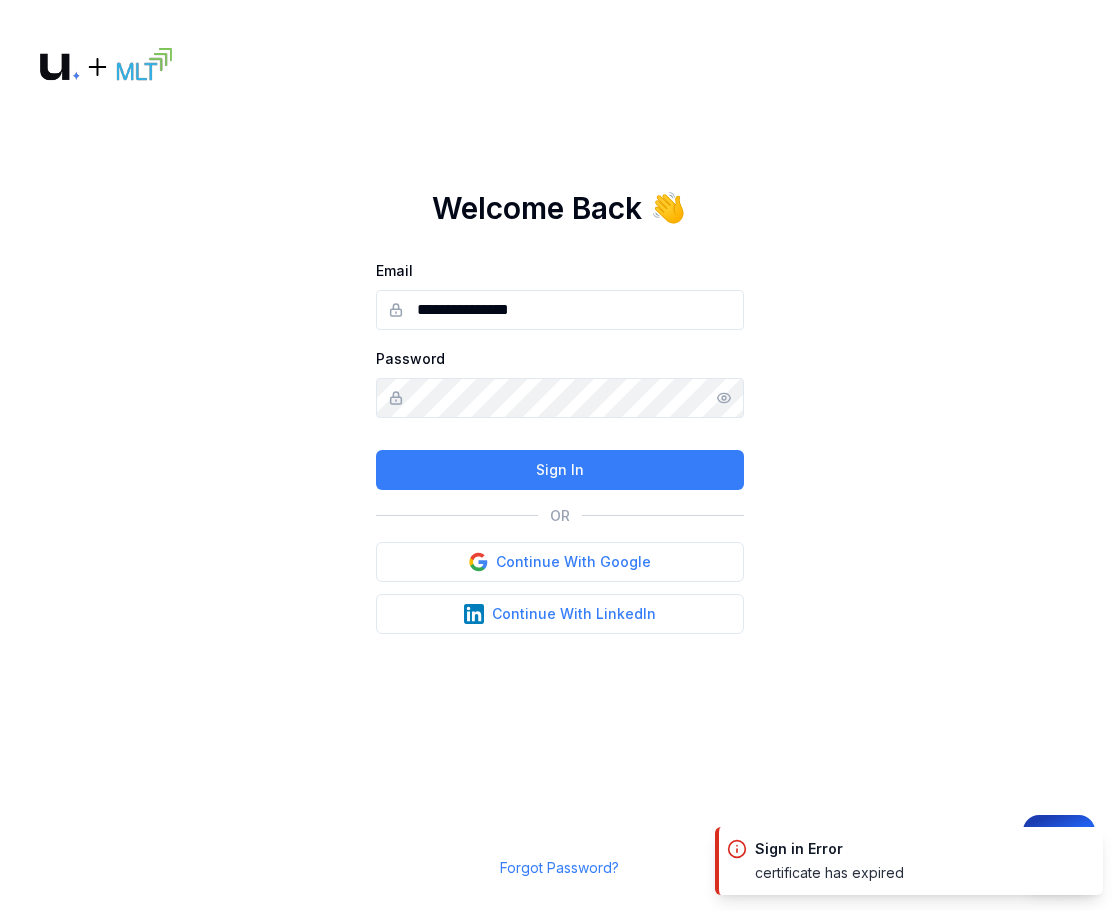 click on "**********" at bounding box center (560, 411) 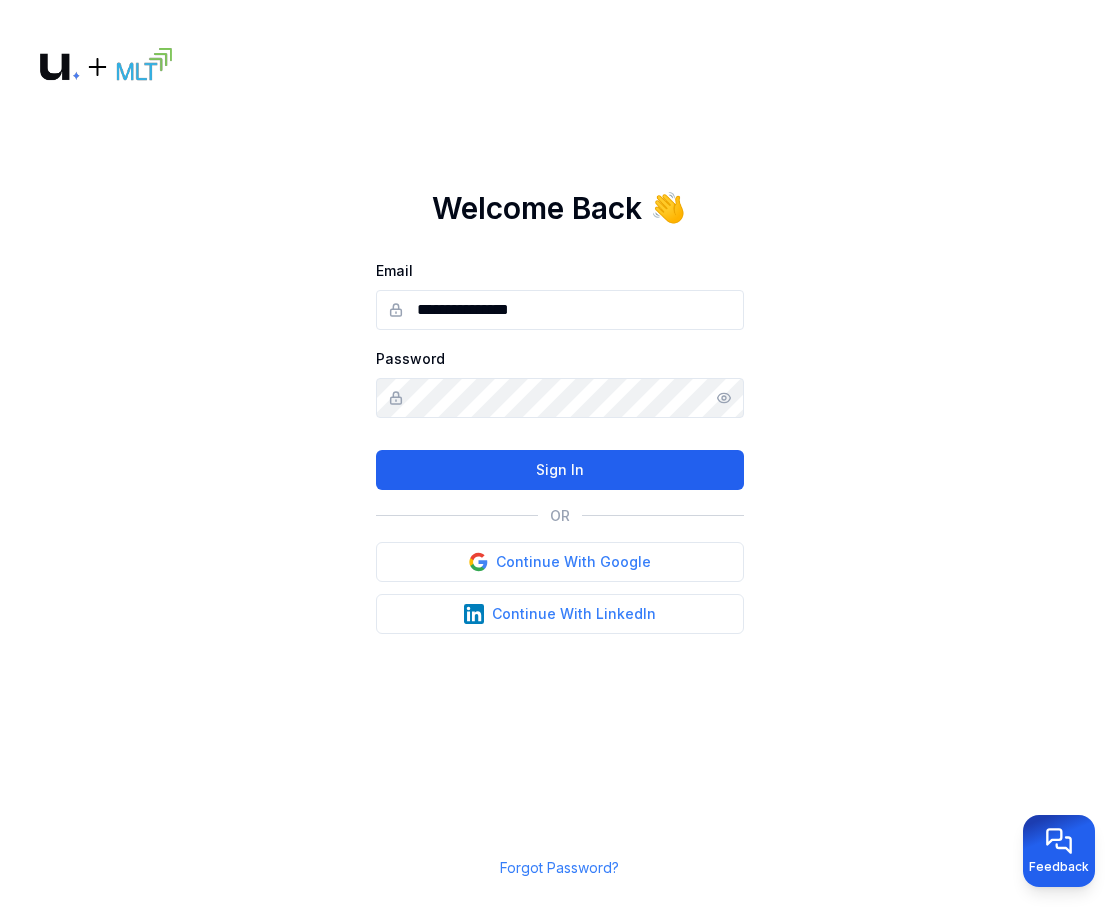 click on "Sign In" at bounding box center [560, 470] 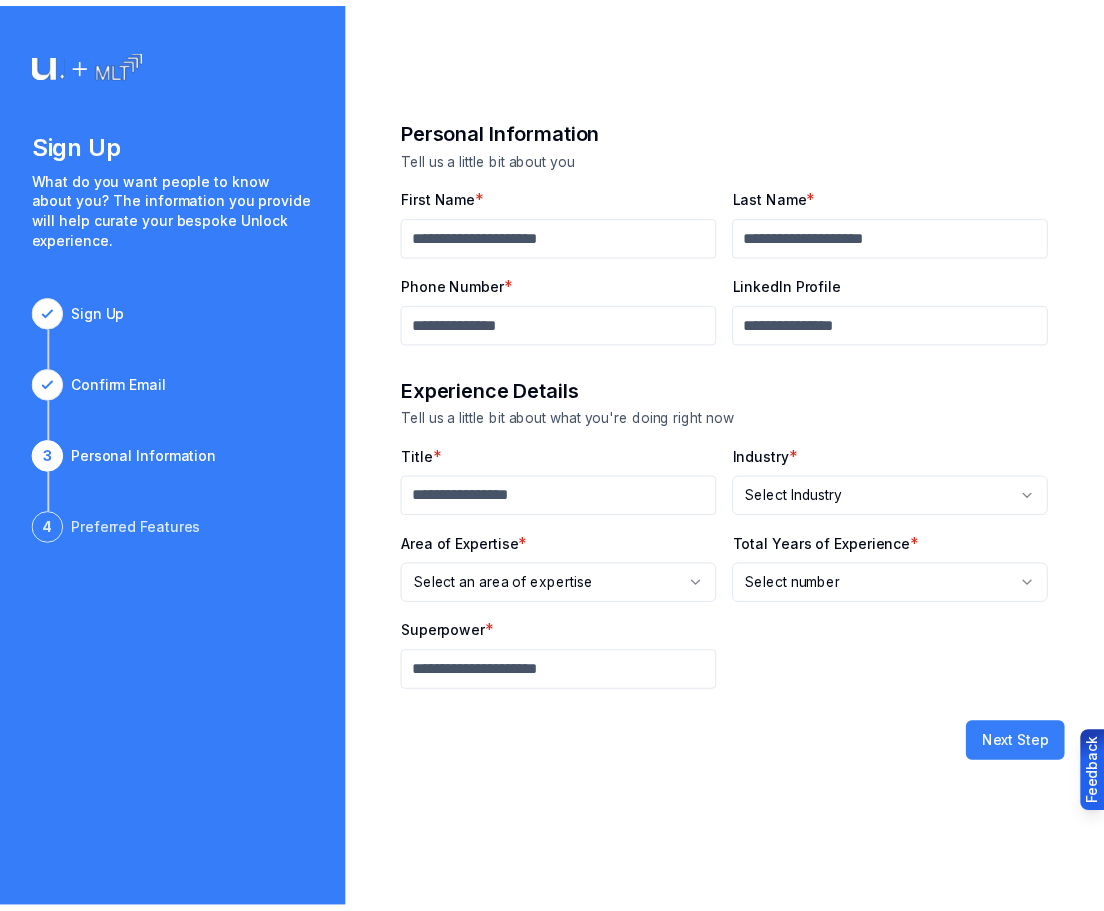 scroll, scrollTop: 0, scrollLeft: 0, axis: both 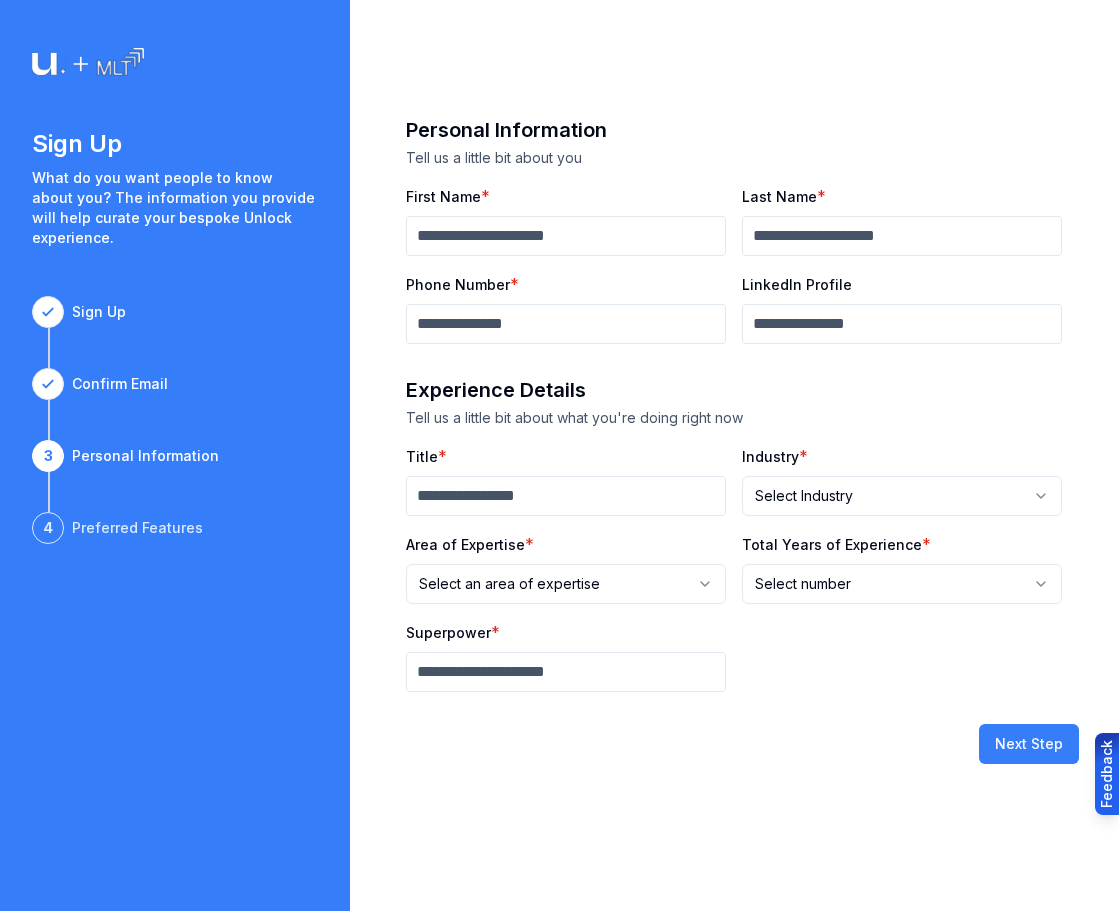 type on "******" 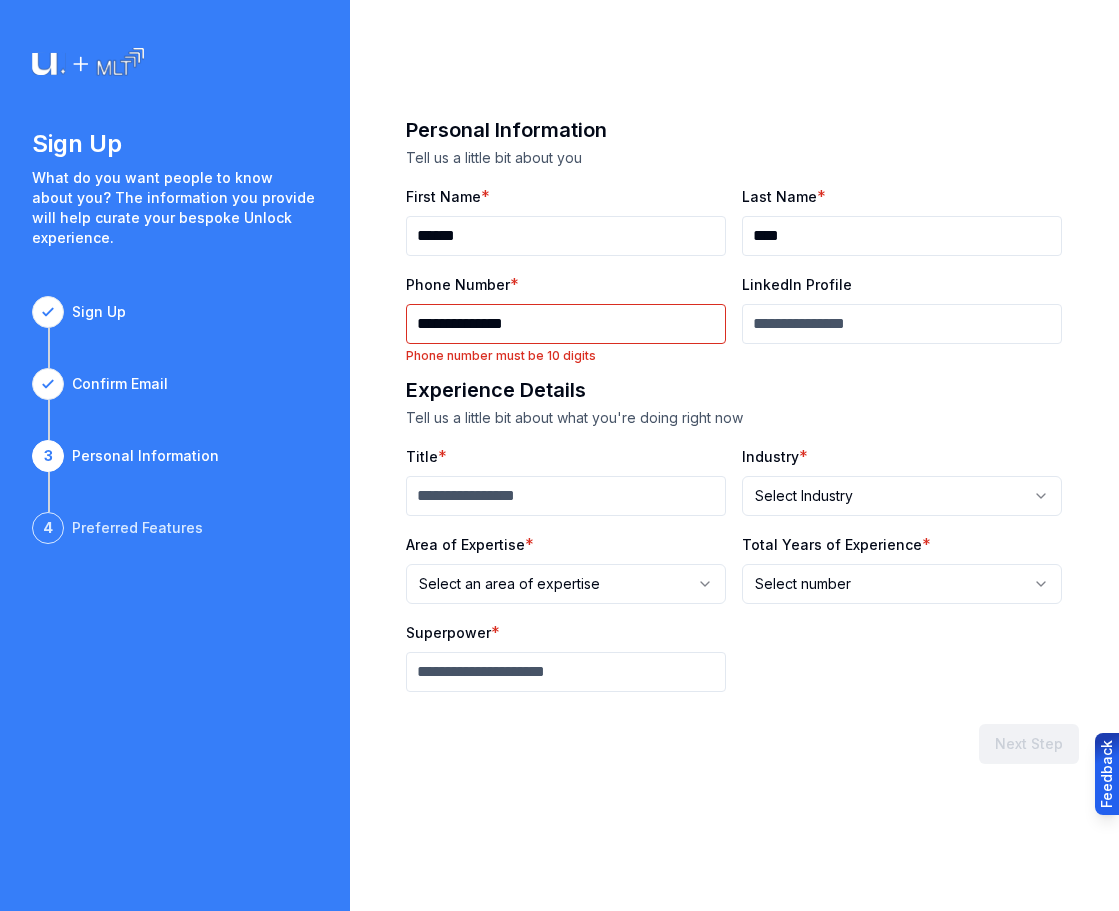 click on "**********" at bounding box center (566, 324) 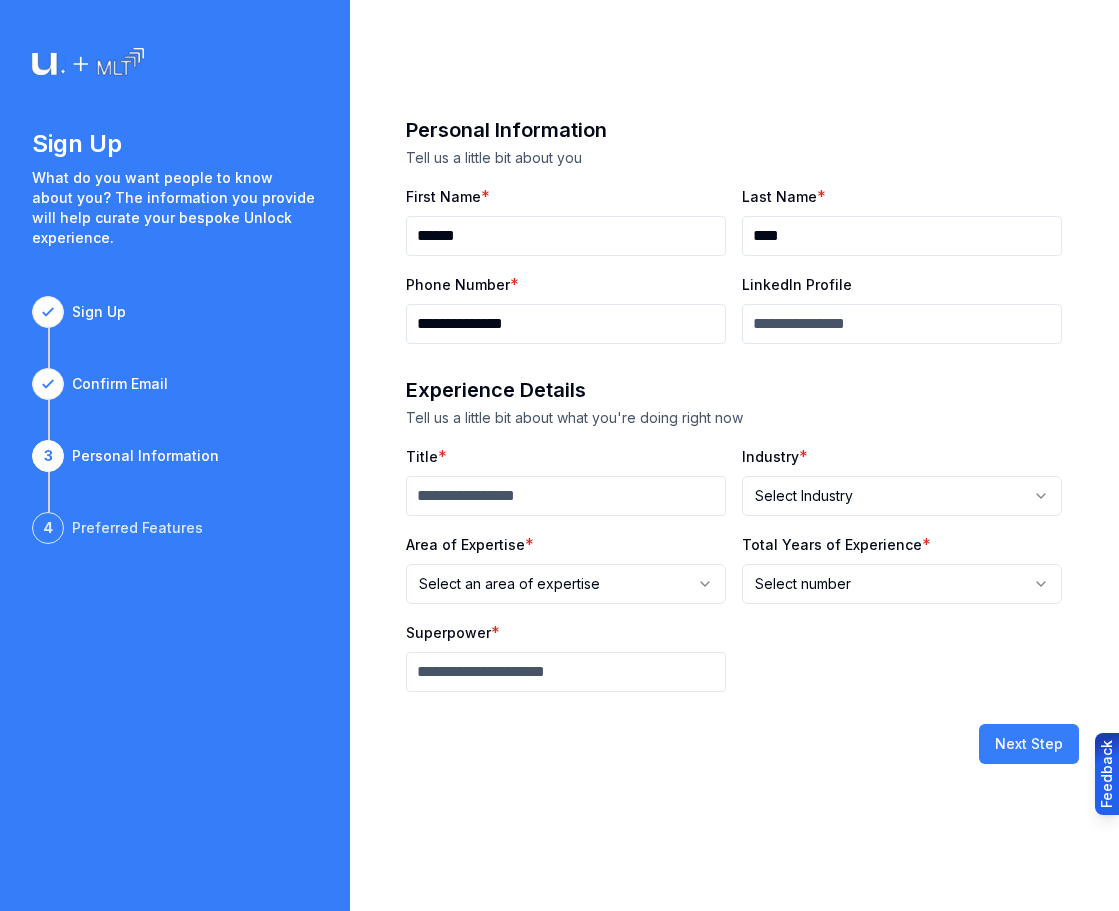 type on "**********" 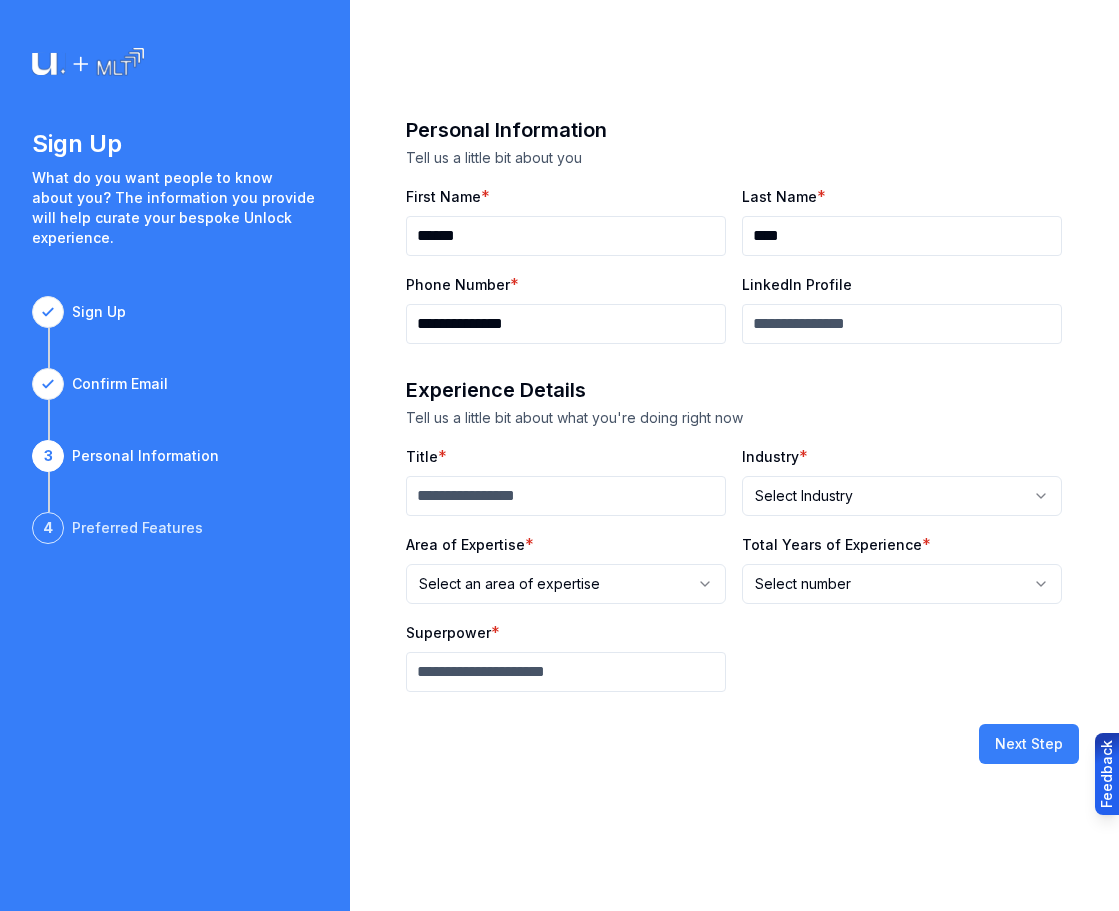 click on "Title" at bounding box center [566, 496] 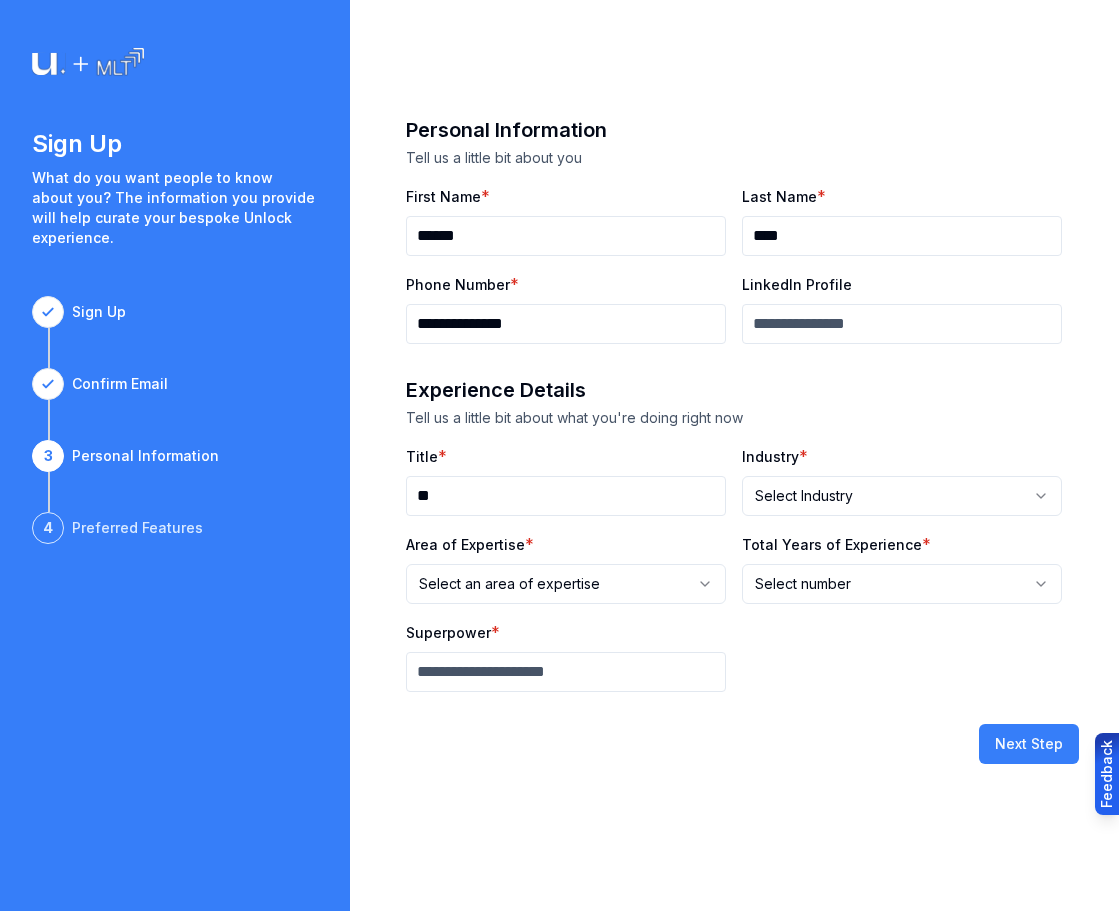 type on "**" 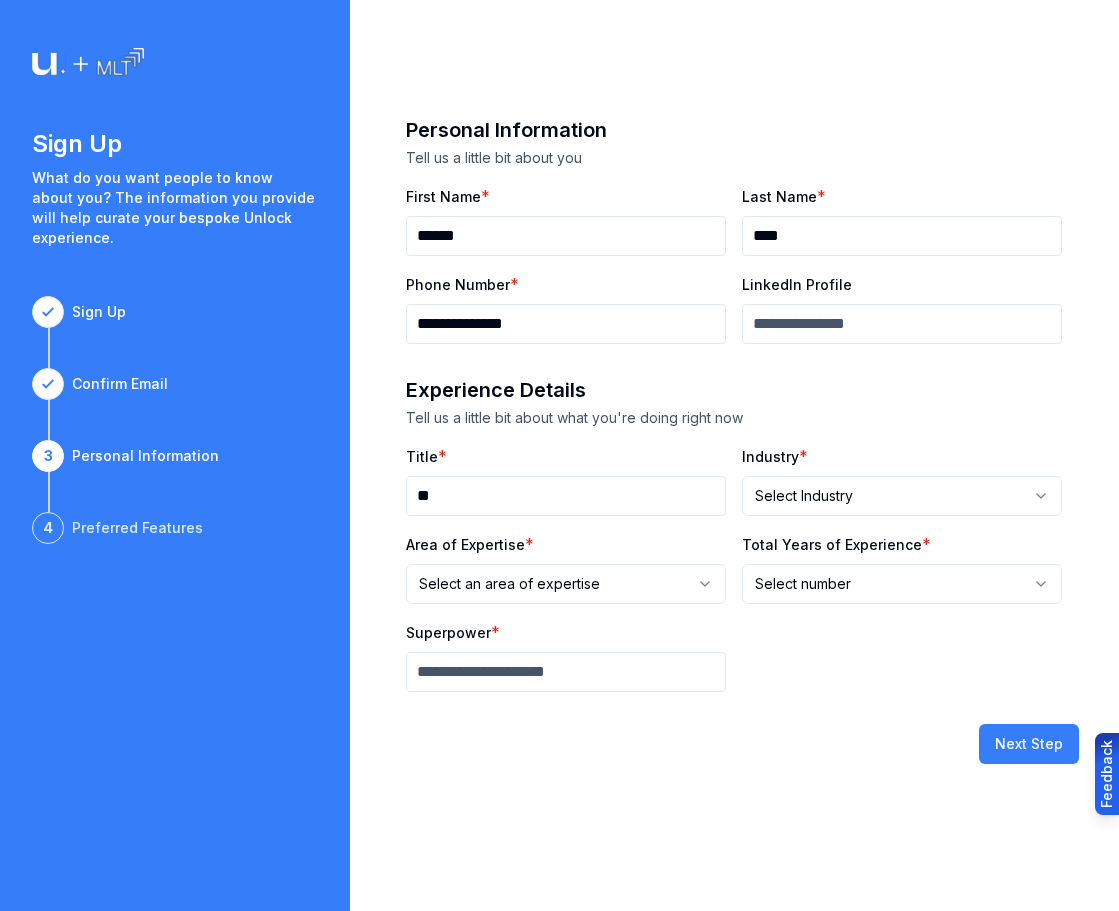 click on "Superpower" at bounding box center [566, 672] 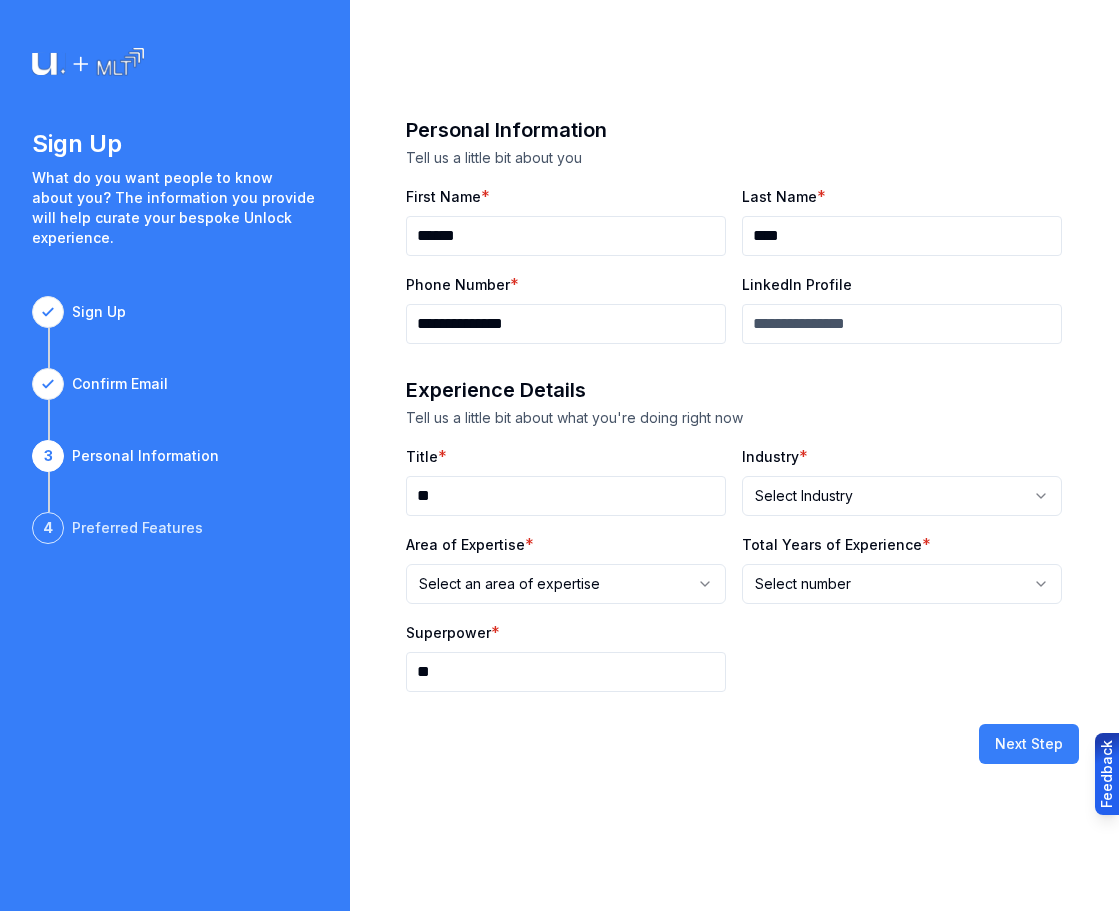 type on "**" 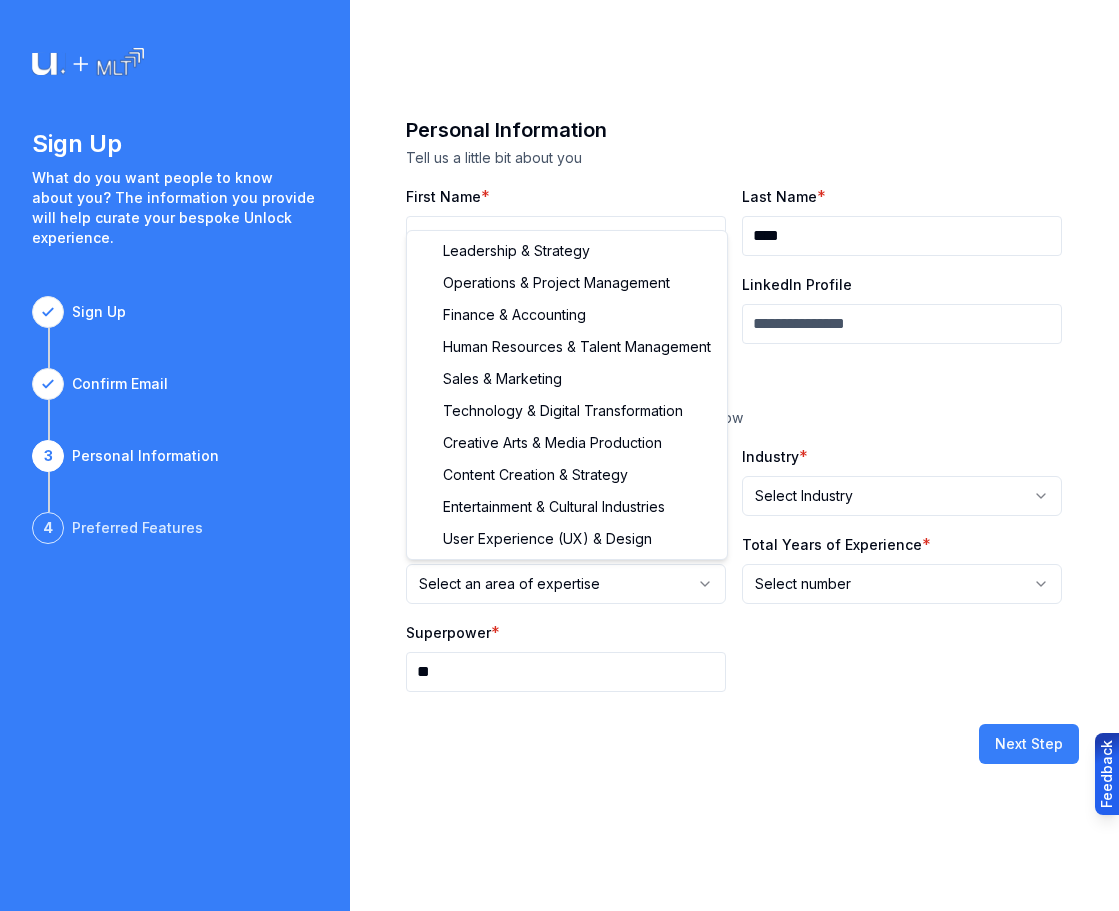 select on "**********" 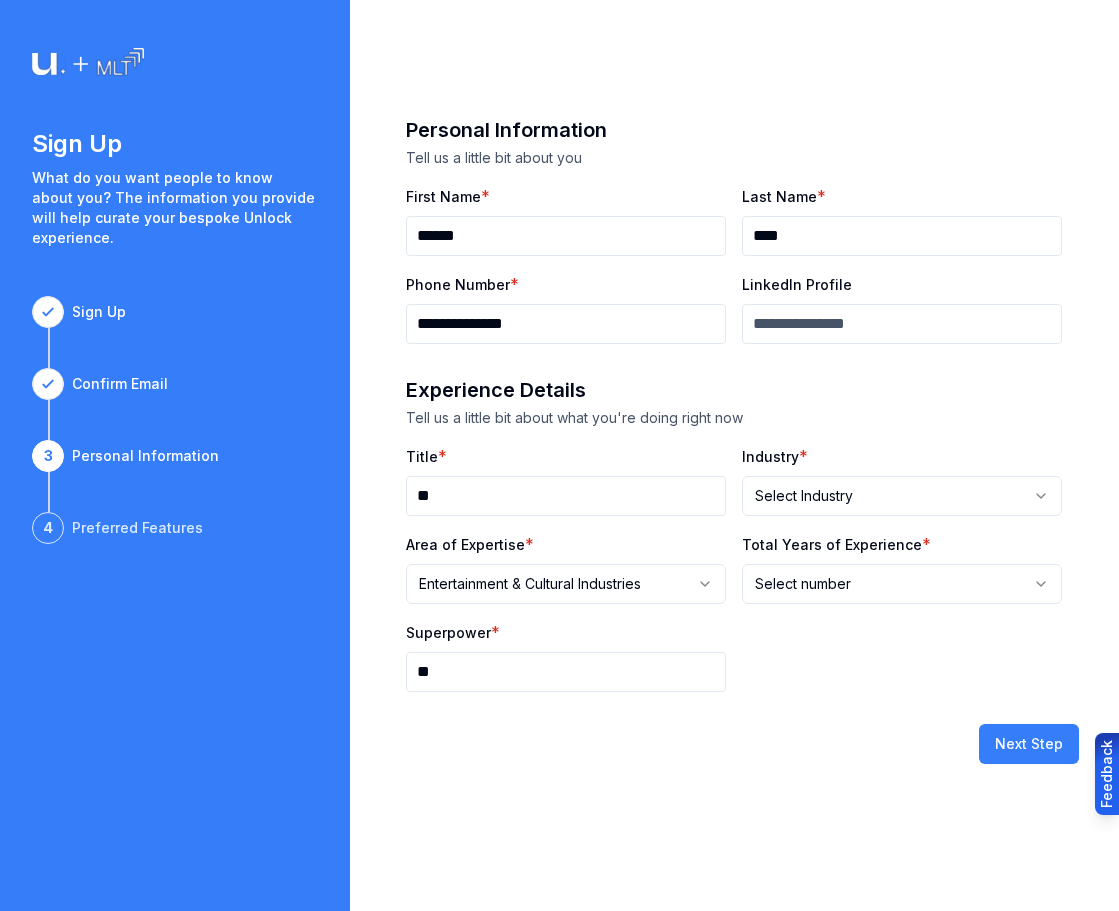 click on "**********" at bounding box center [559, 455] 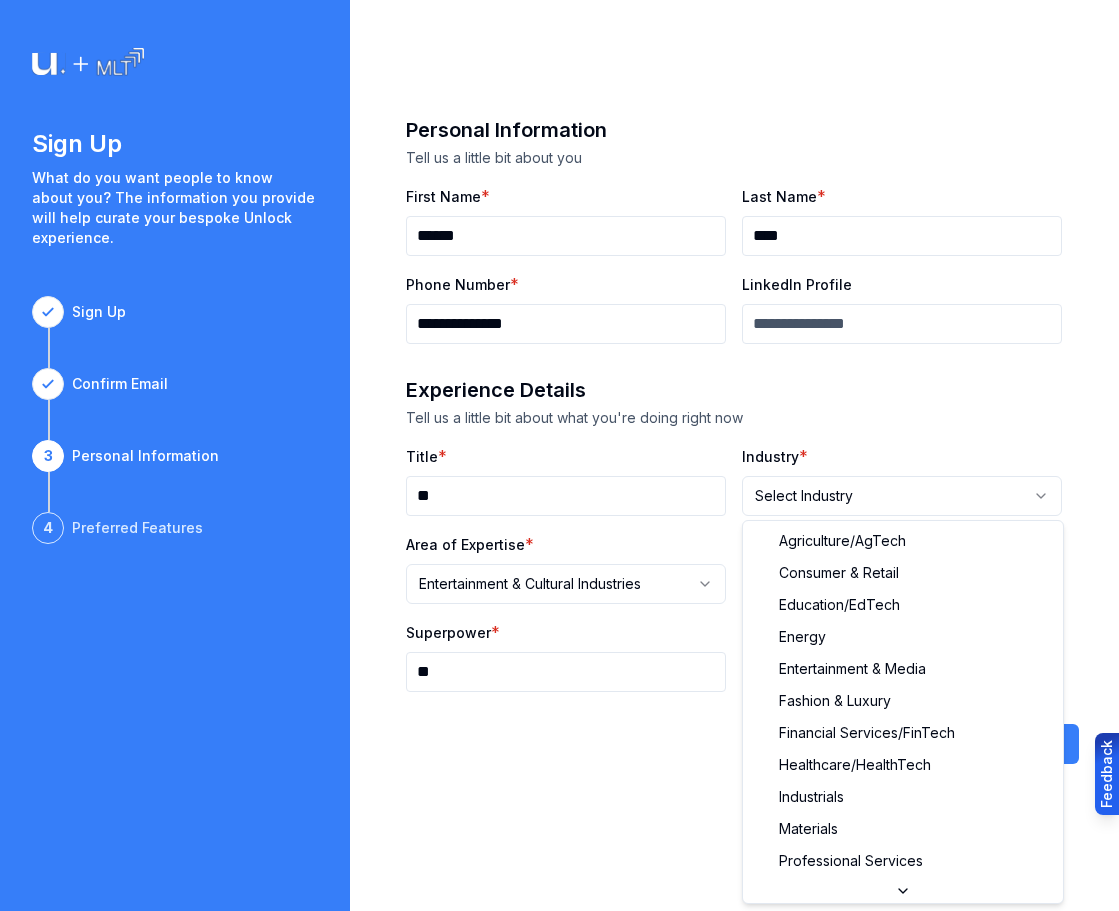 drag, startPoint x: 819, startPoint y: 543, endPoint x: 835, endPoint y: 564, distance: 26.400757 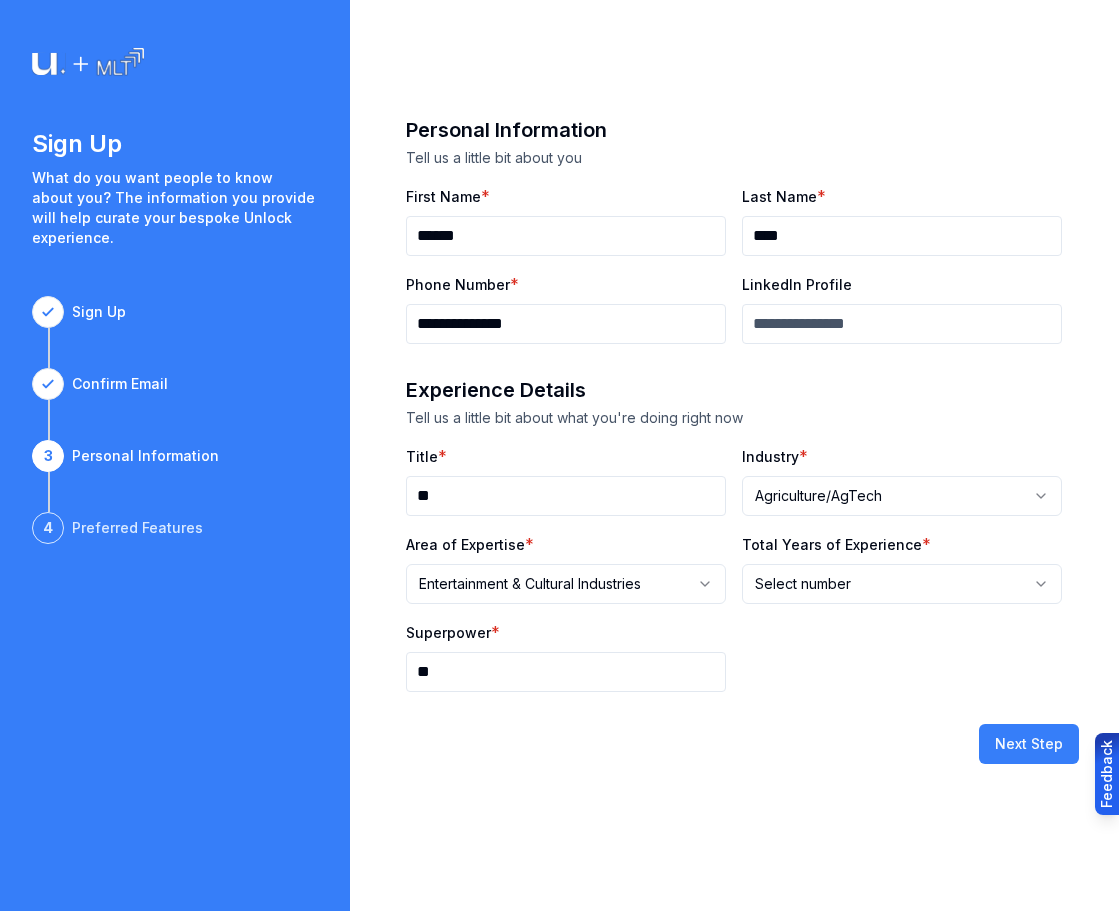 click on "**********" at bounding box center [559, 455] 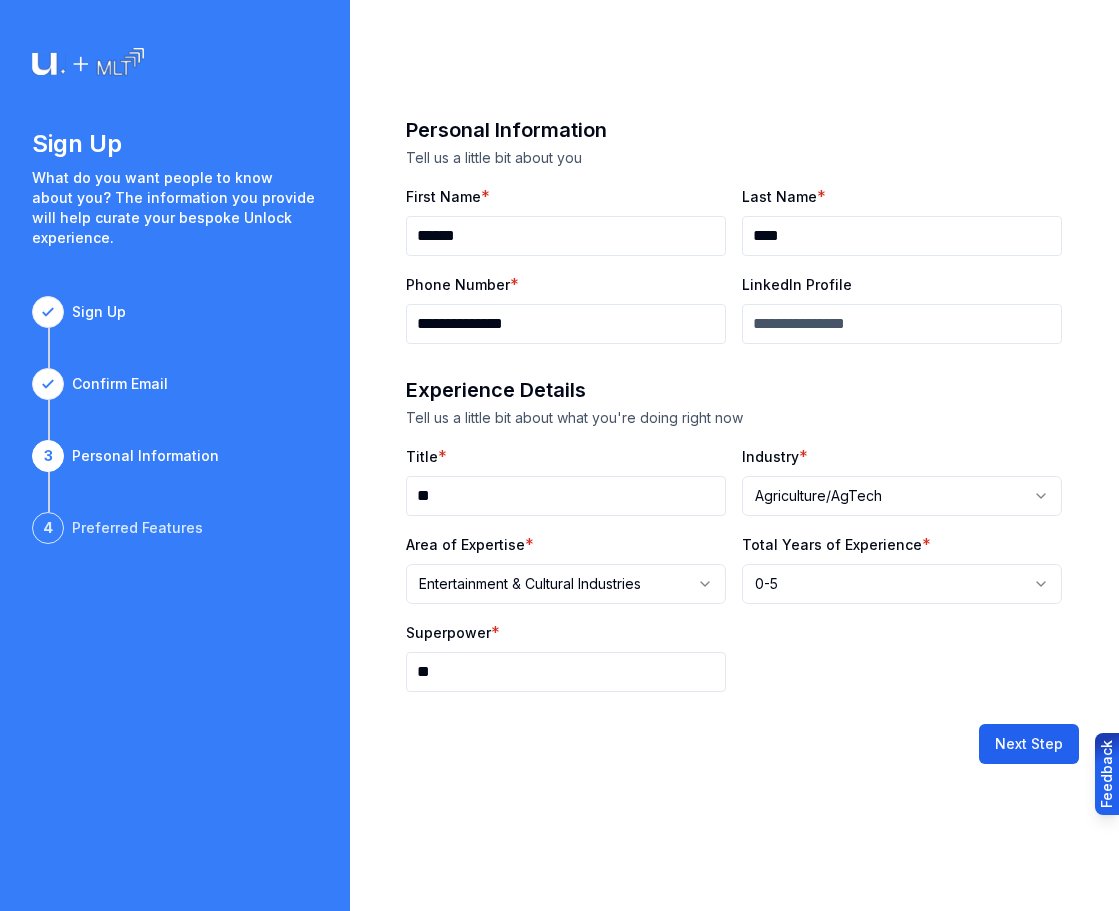 click on "Next Step" at bounding box center (1029, 744) 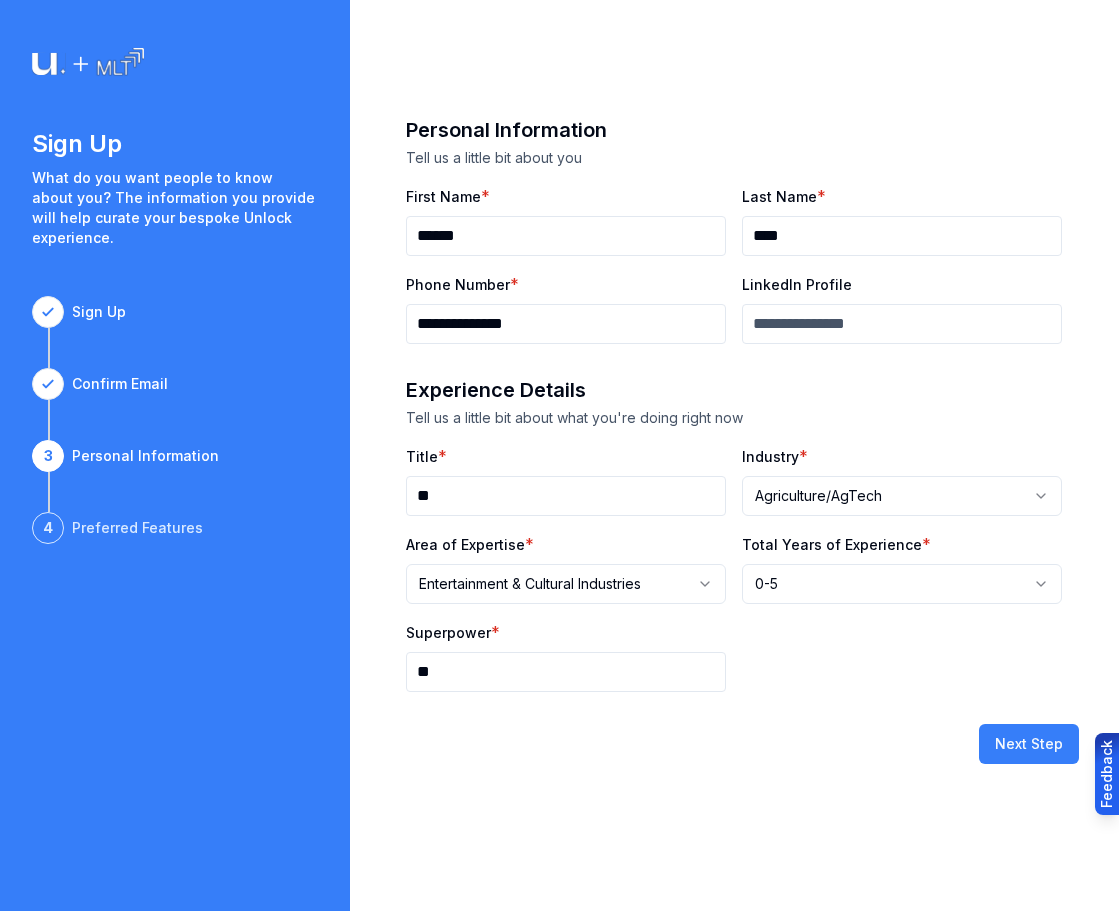 type 